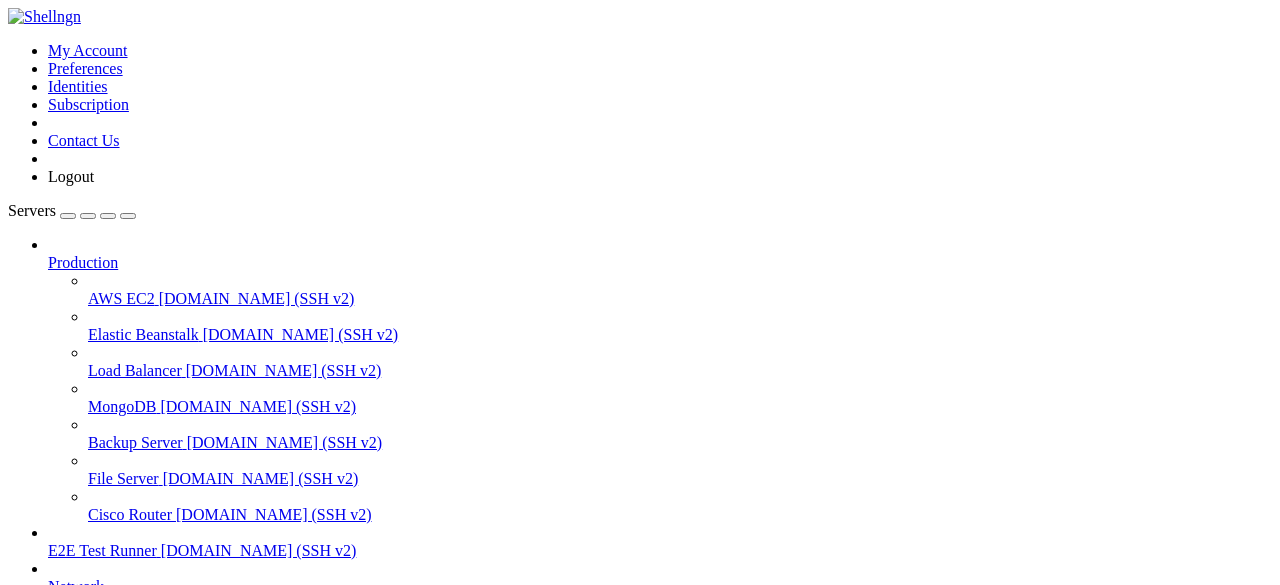 scroll, scrollTop: 0, scrollLeft: 0, axis: both 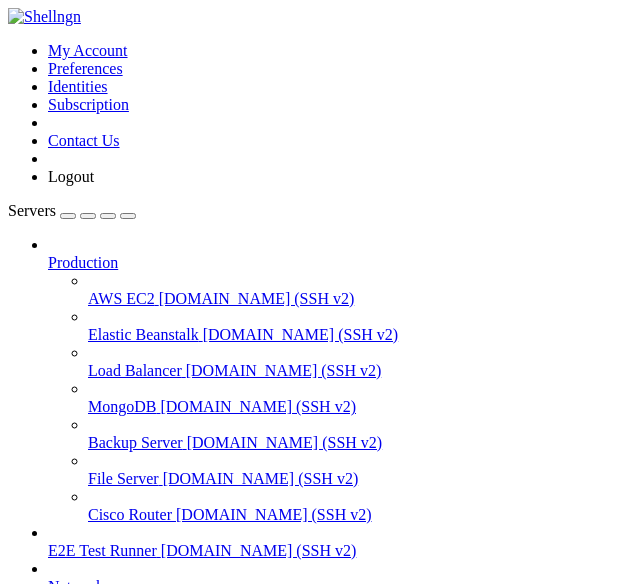 click at bounding box center [8, 42] 